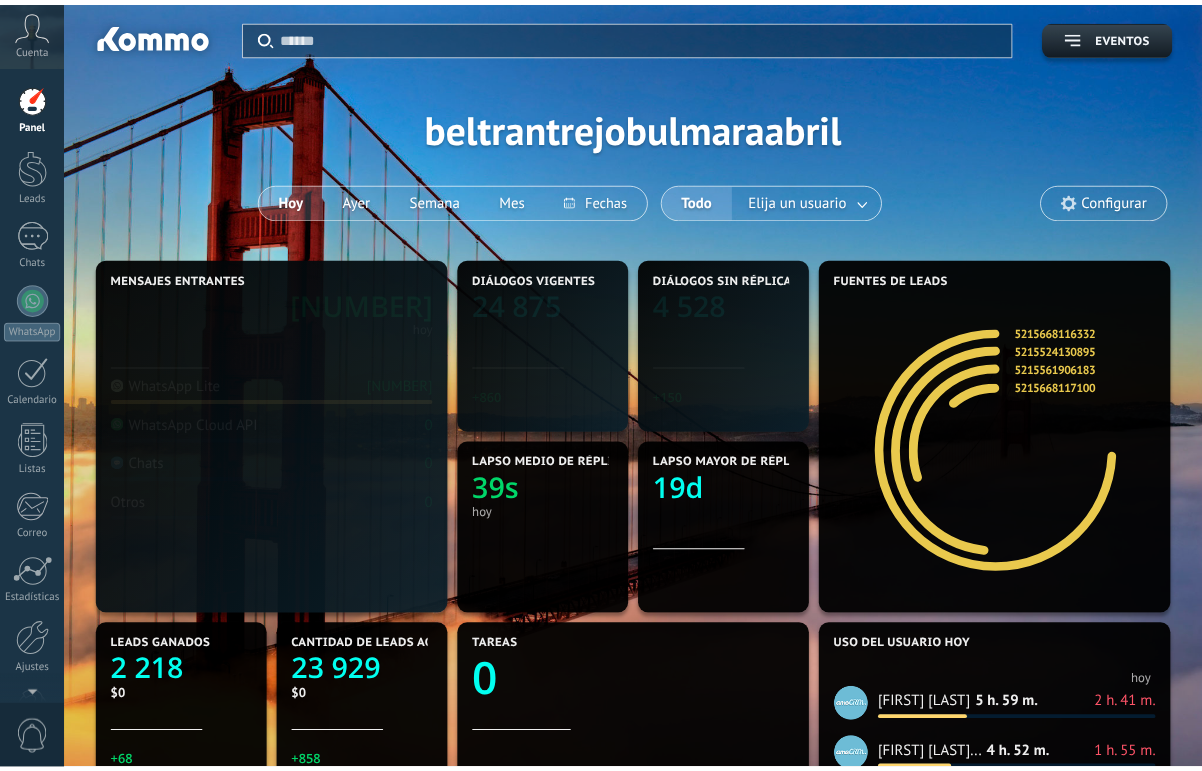scroll, scrollTop: 0, scrollLeft: 0, axis: both 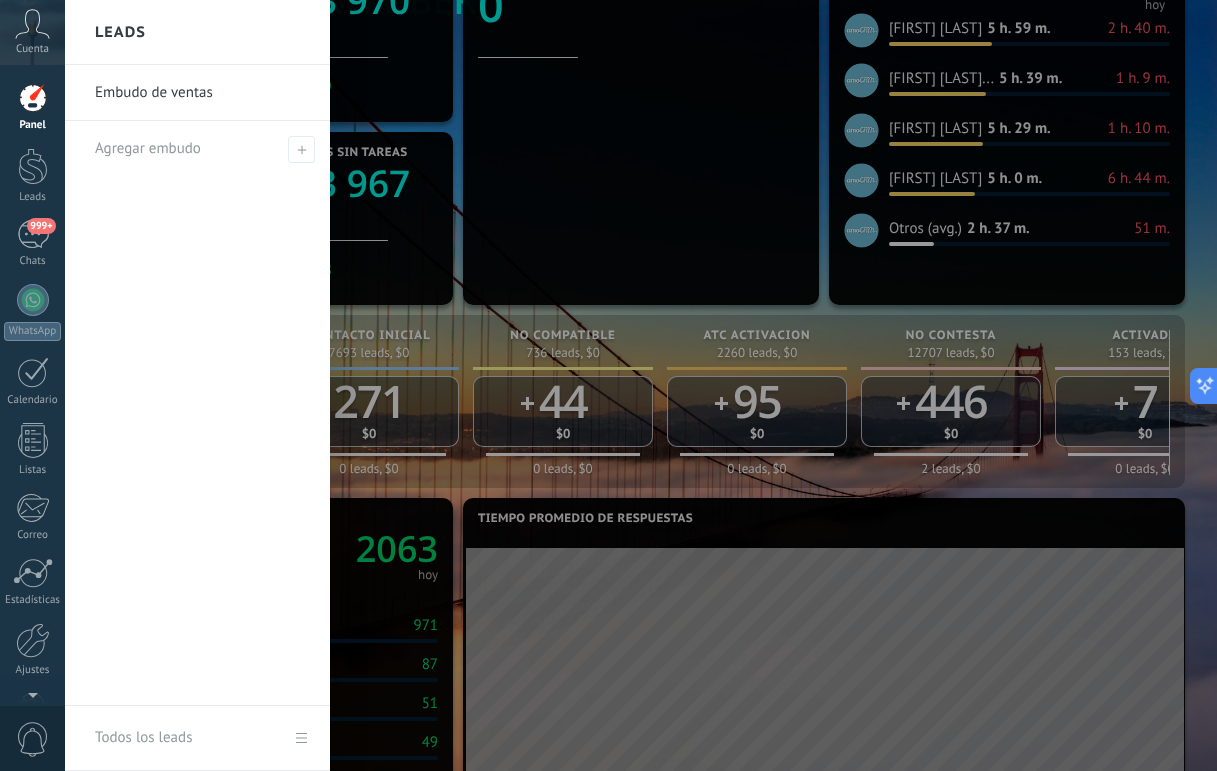 click at bounding box center (673, 385) 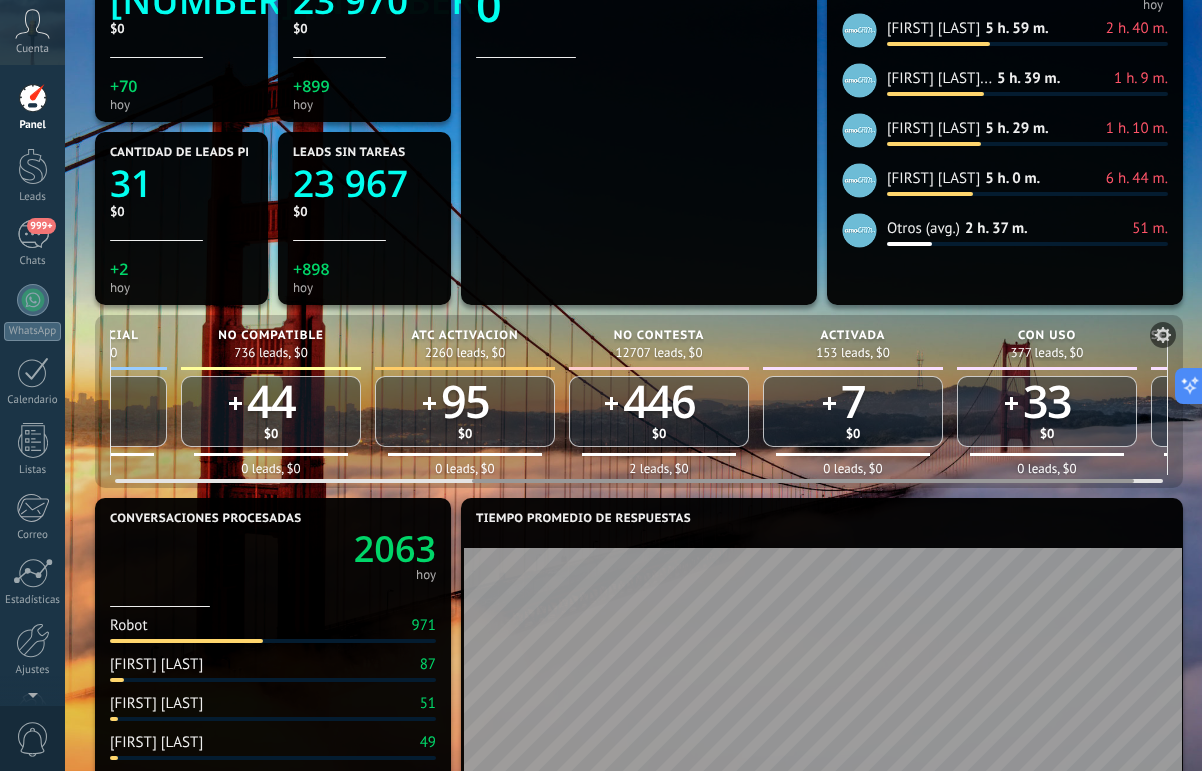 scroll, scrollTop: 0, scrollLeft: 618, axis: horizontal 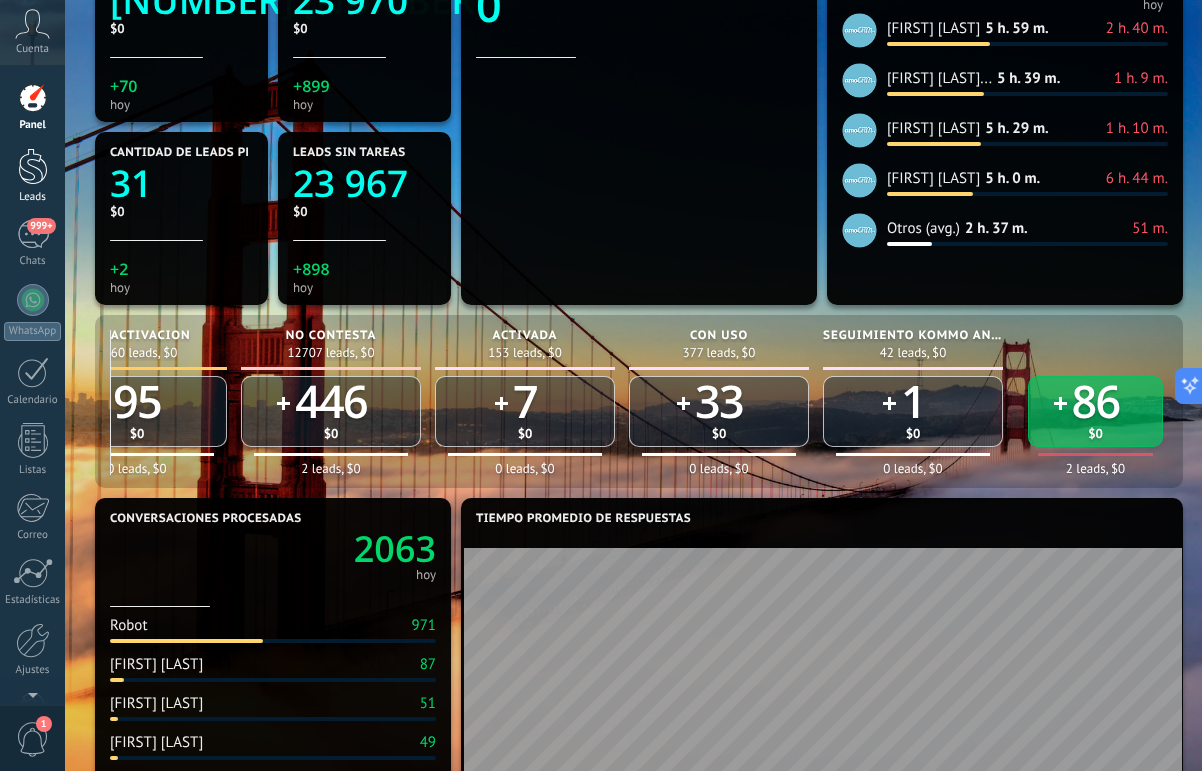 click on "Panel
Leads
999+
Chats
WhatsApp
Clientes" at bounding box center [32, 425] 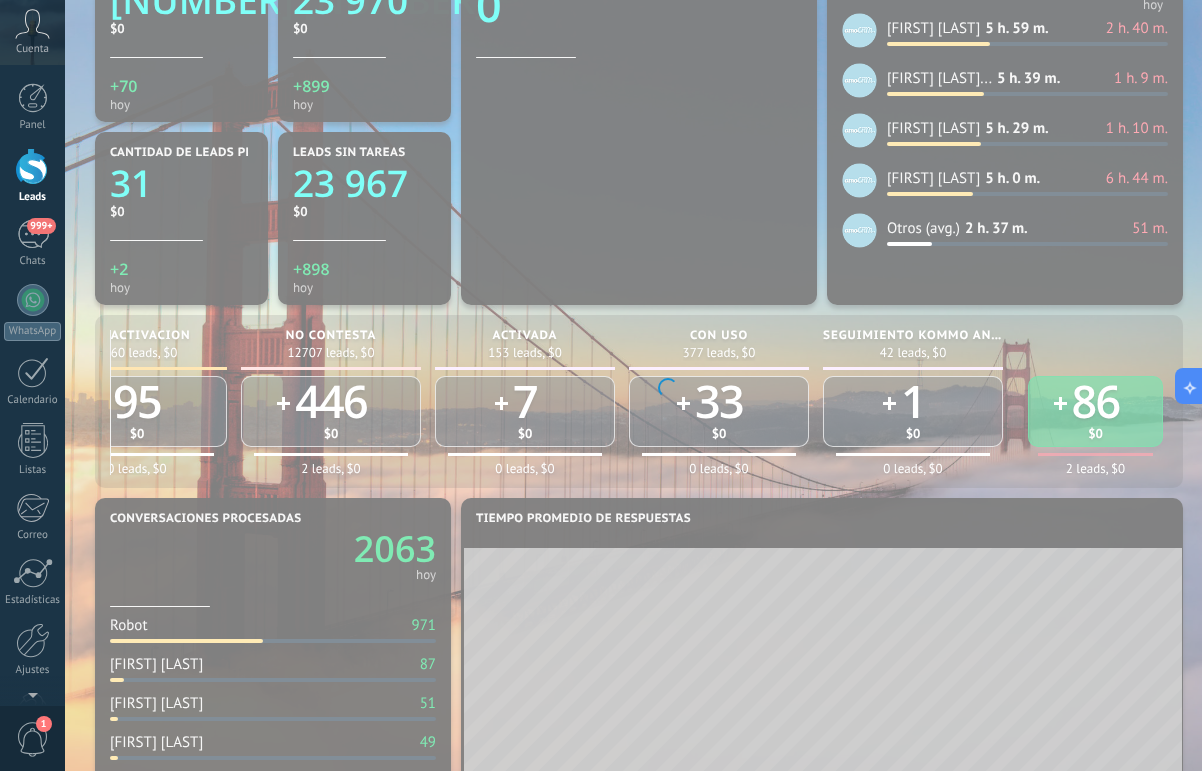 click at bounding box center [33, 166] 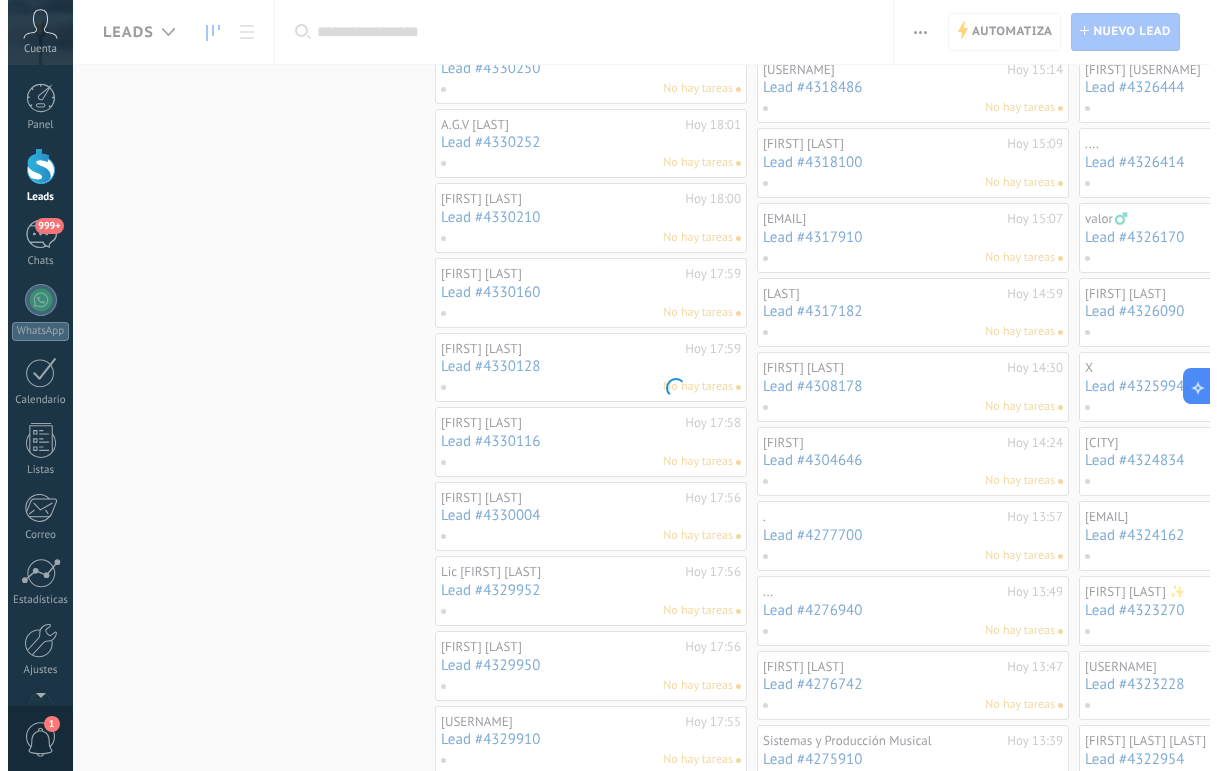 scroll, scrollTop: 0, scrollLeft: 0, axis: both 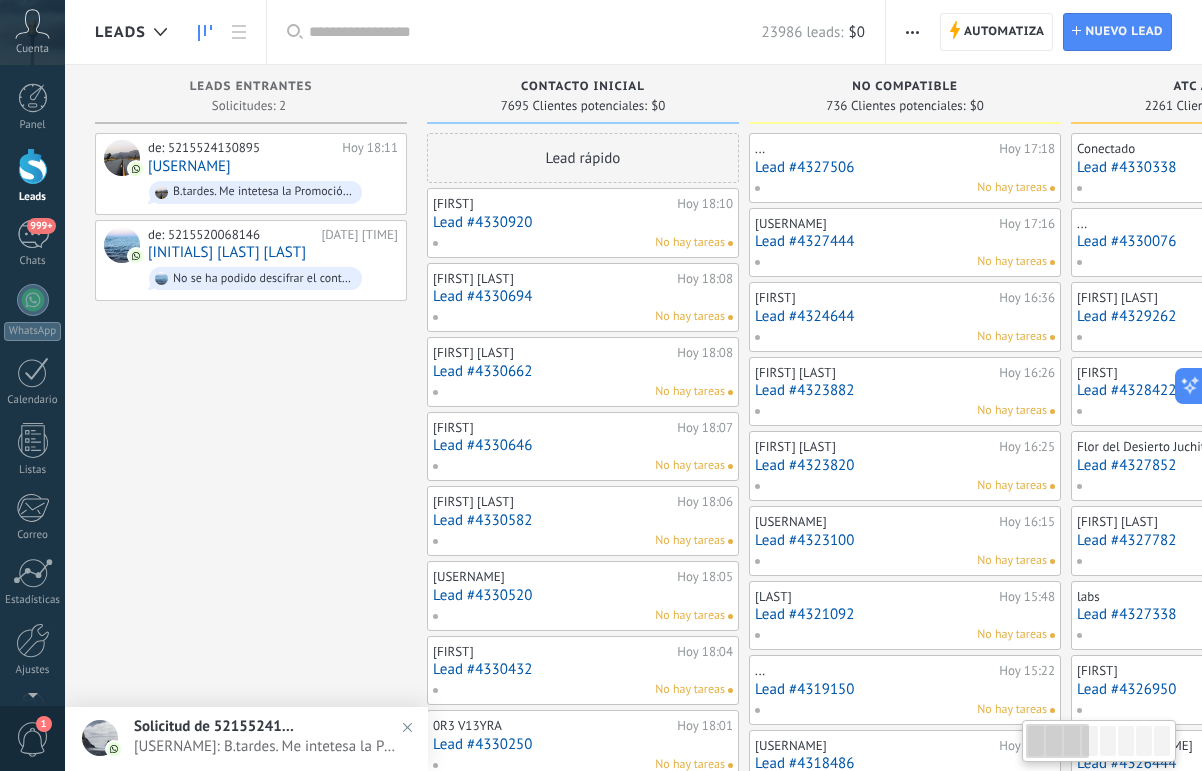 click at bounding box center (535, 32) 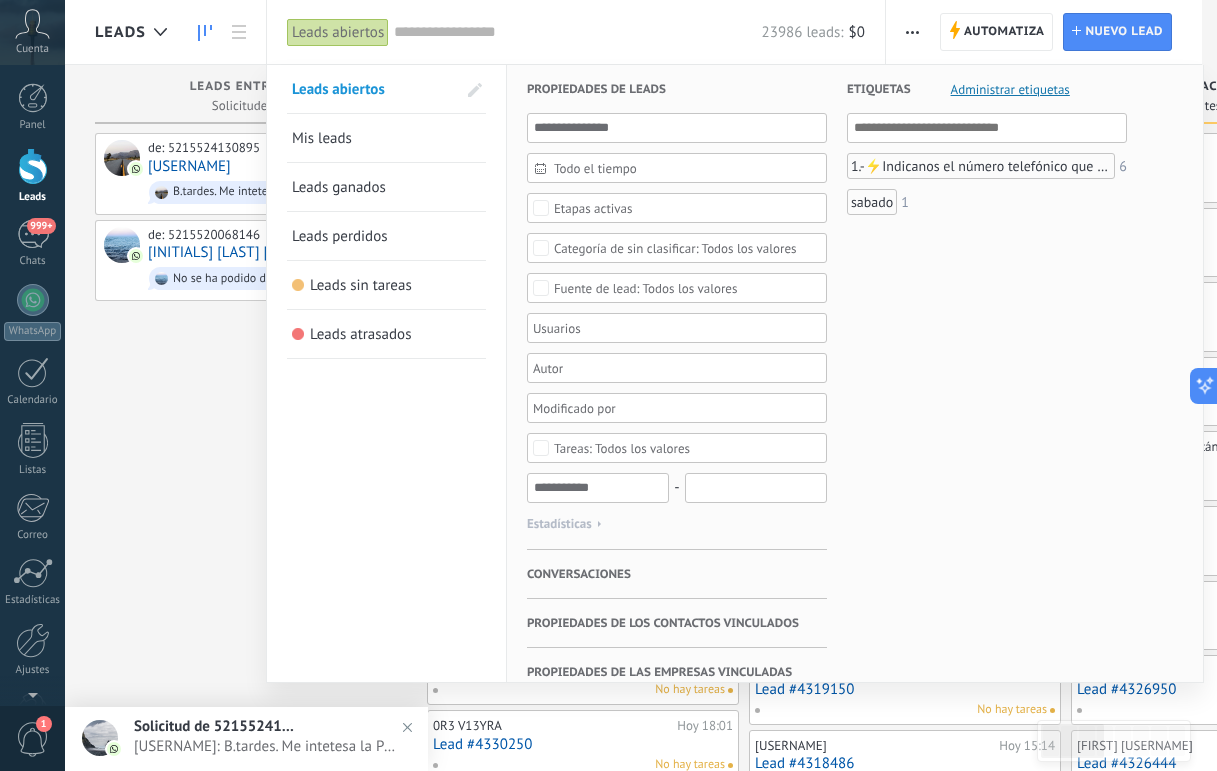 click at bounding box center [608, 385] 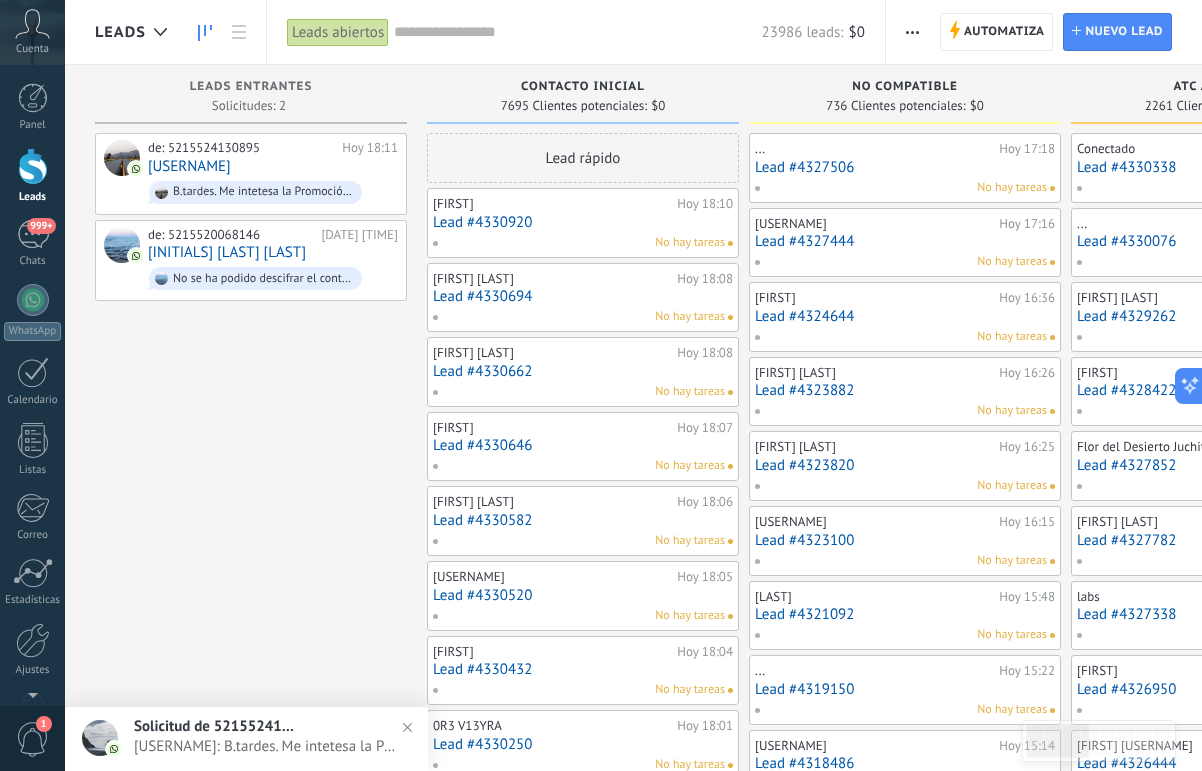 click on "23986 leads: $0" at bounding box center (629, 32) 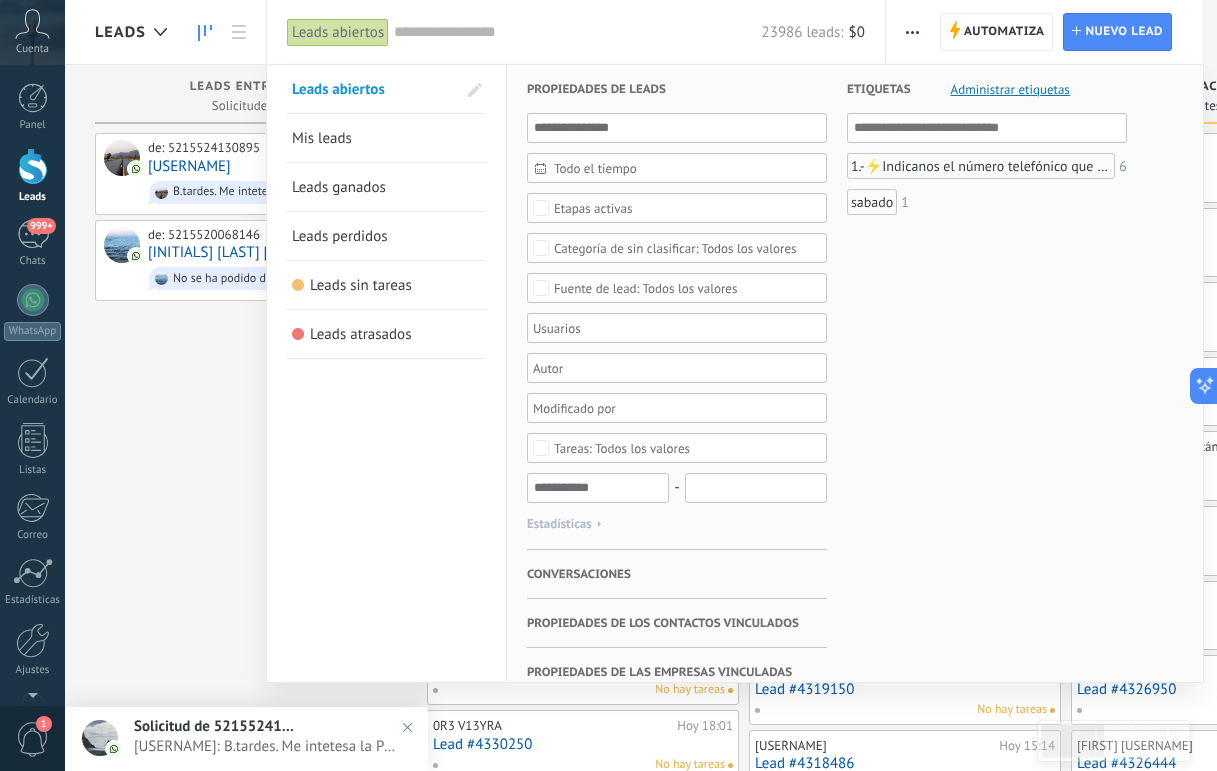click on "Todo el tiempo" at bounding box center (685, 168) 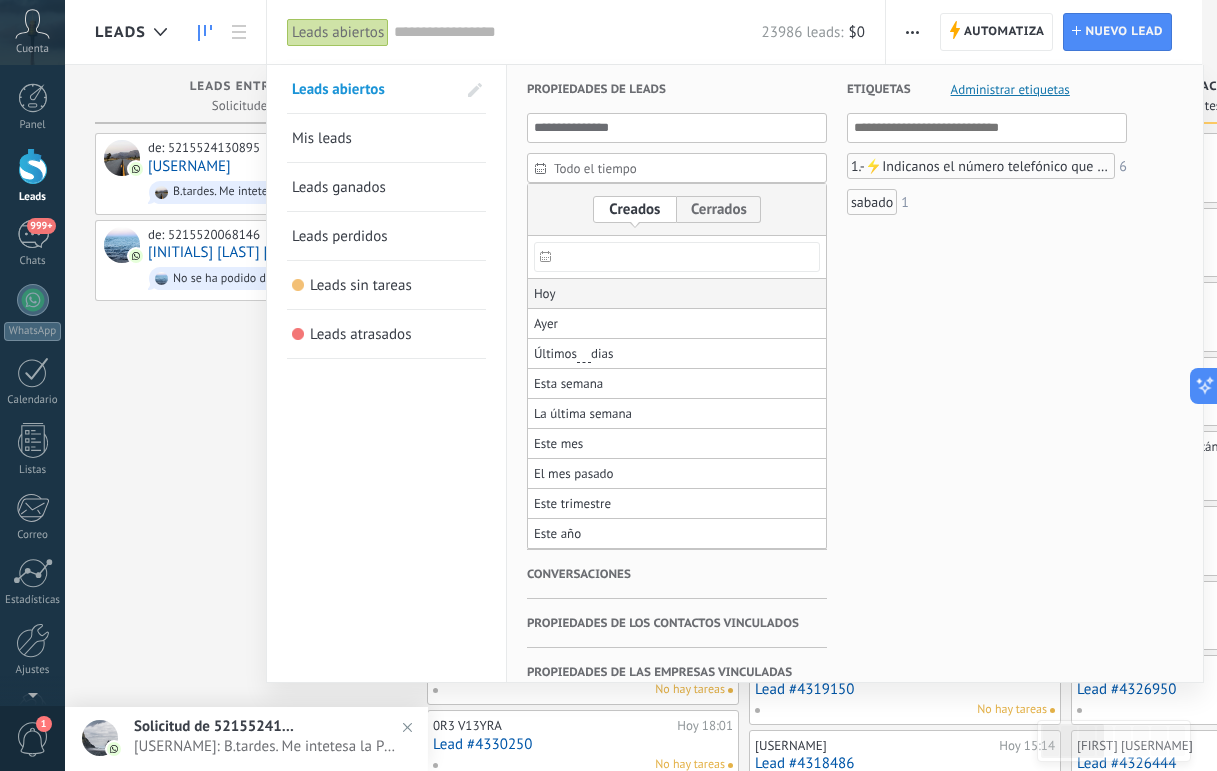 click on "Hoy" at bounding box center (545, 294) 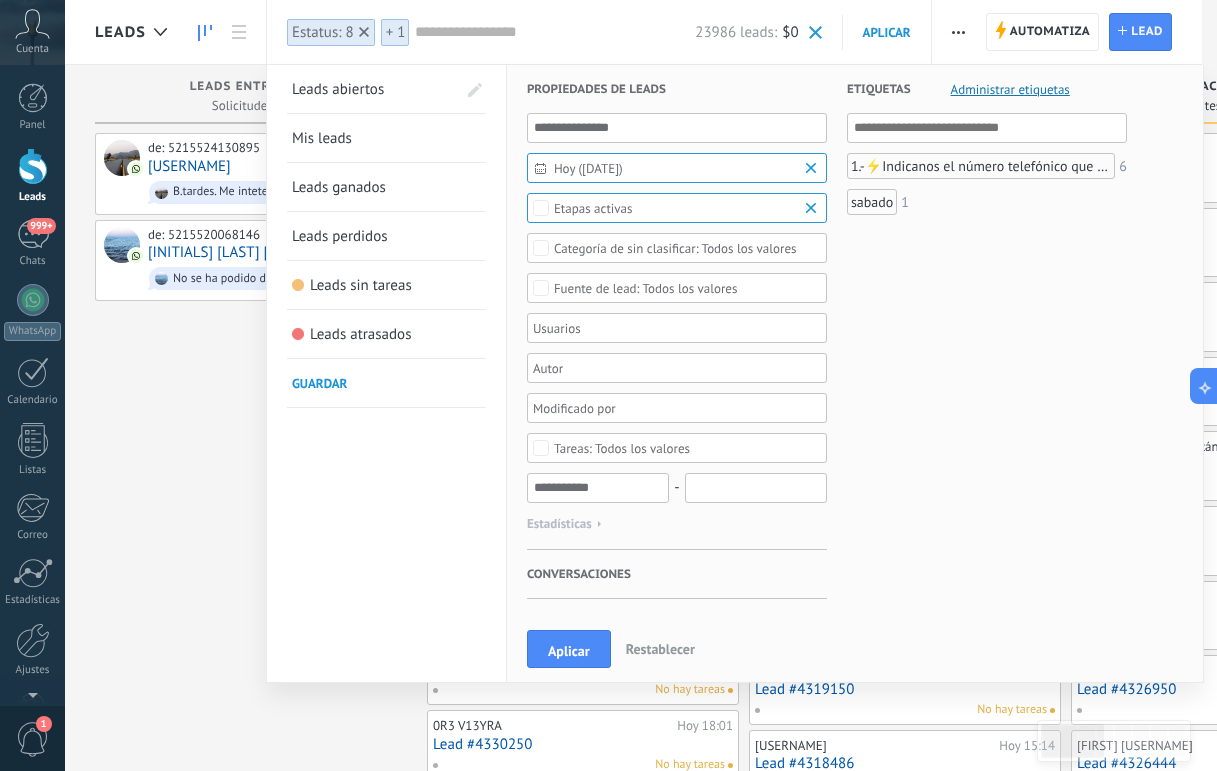 click on "Todos los valores" at bounding box center [646, 288] 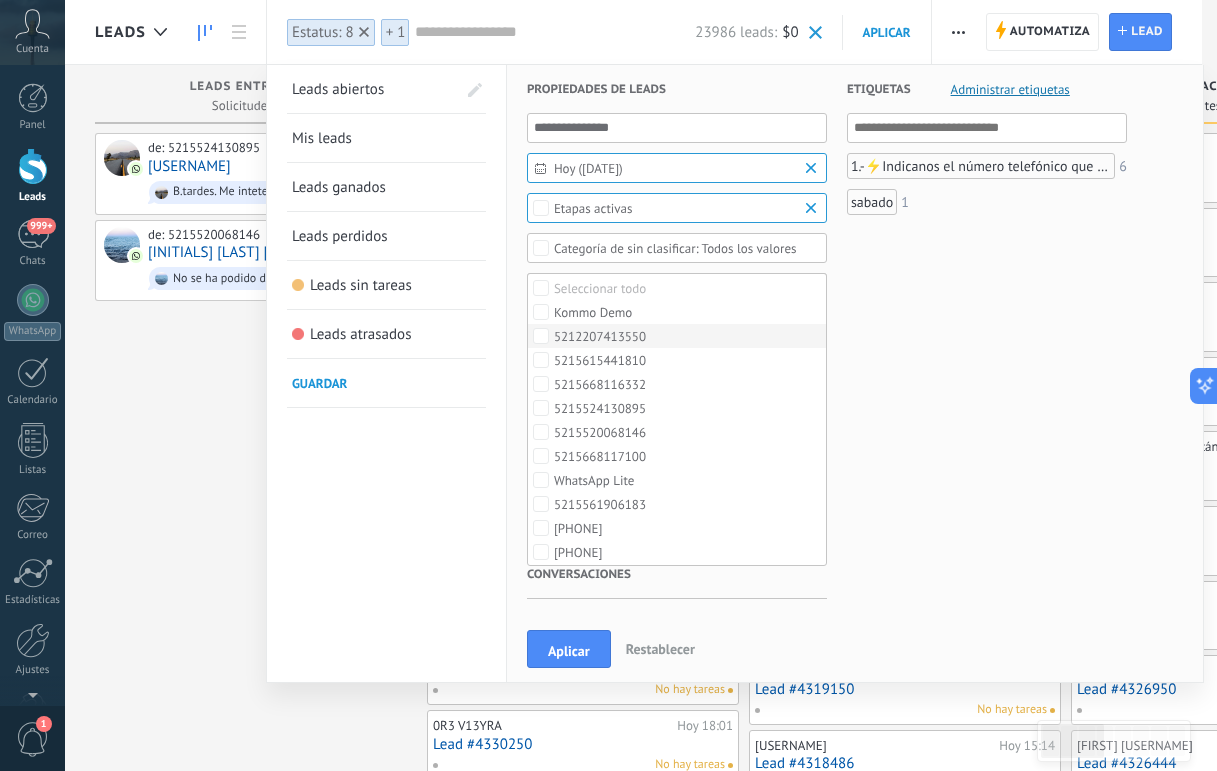click on "5212207413550" at bounding box center (600, 337) 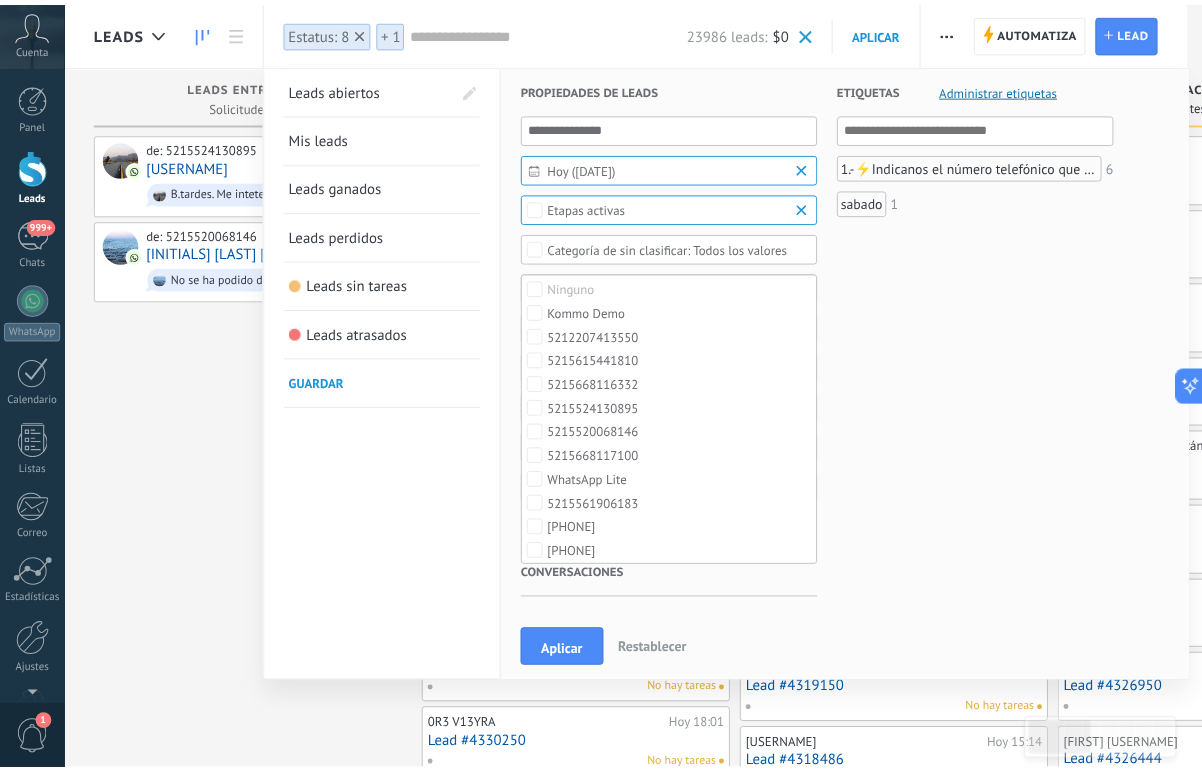 scroll, scrollTop: 0, scrollLeft: 0, axis: both 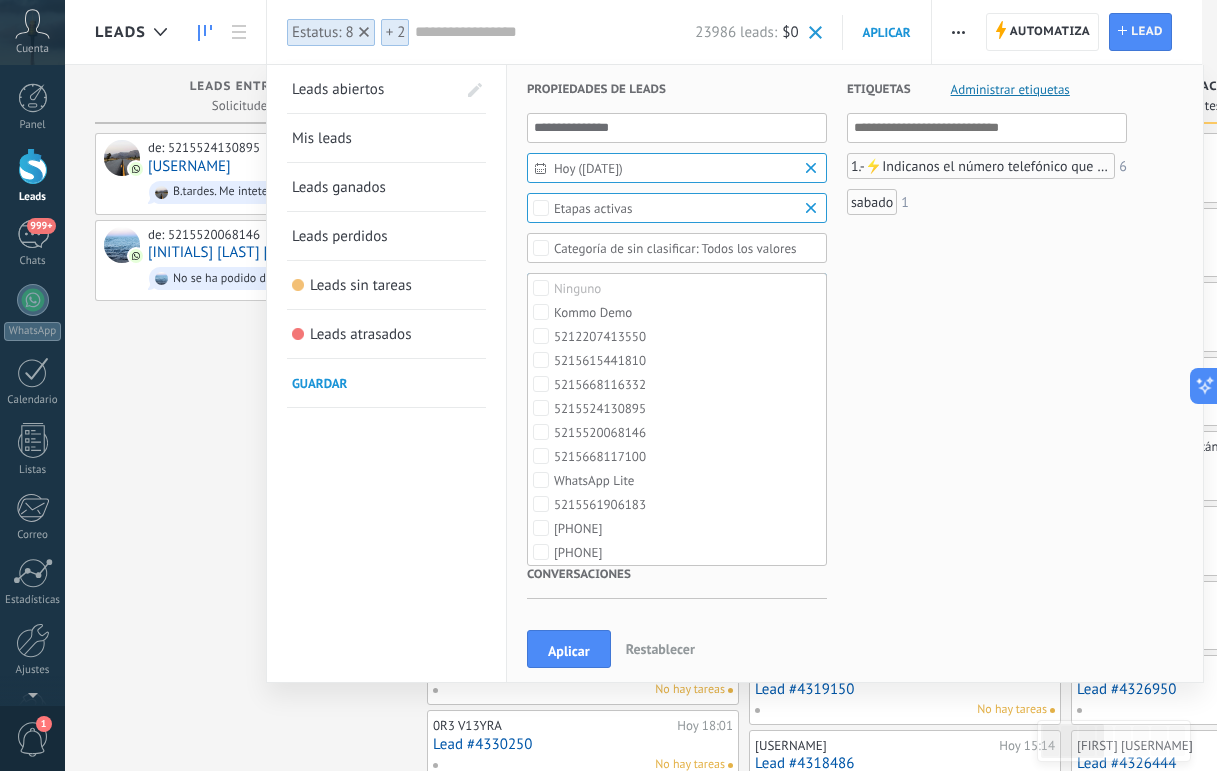 click on "Etiquetas Administrar etiquetas Y O 1.-⚡Indicanos el número telefónico que deseas cambiar a BAIT , 6 sabado 1" at bounding box center [977, 412] 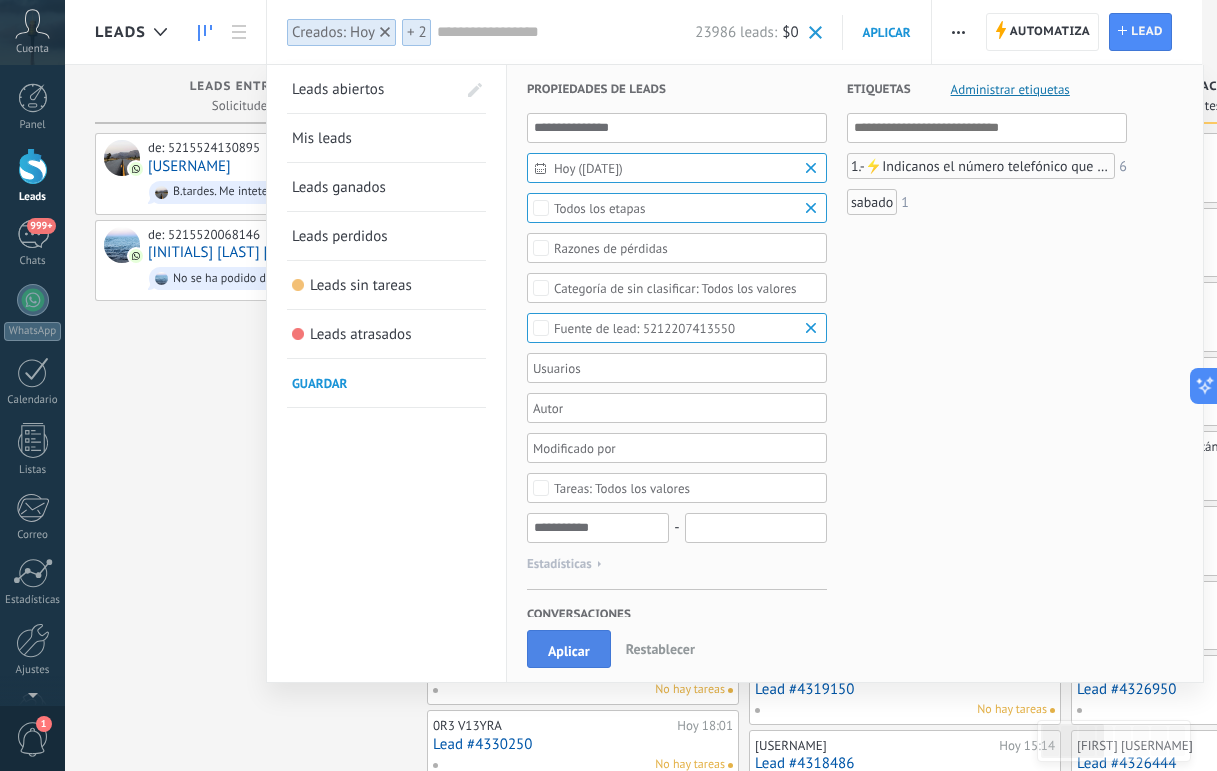 click on "Aplicar" at bounding box center (569, 651) 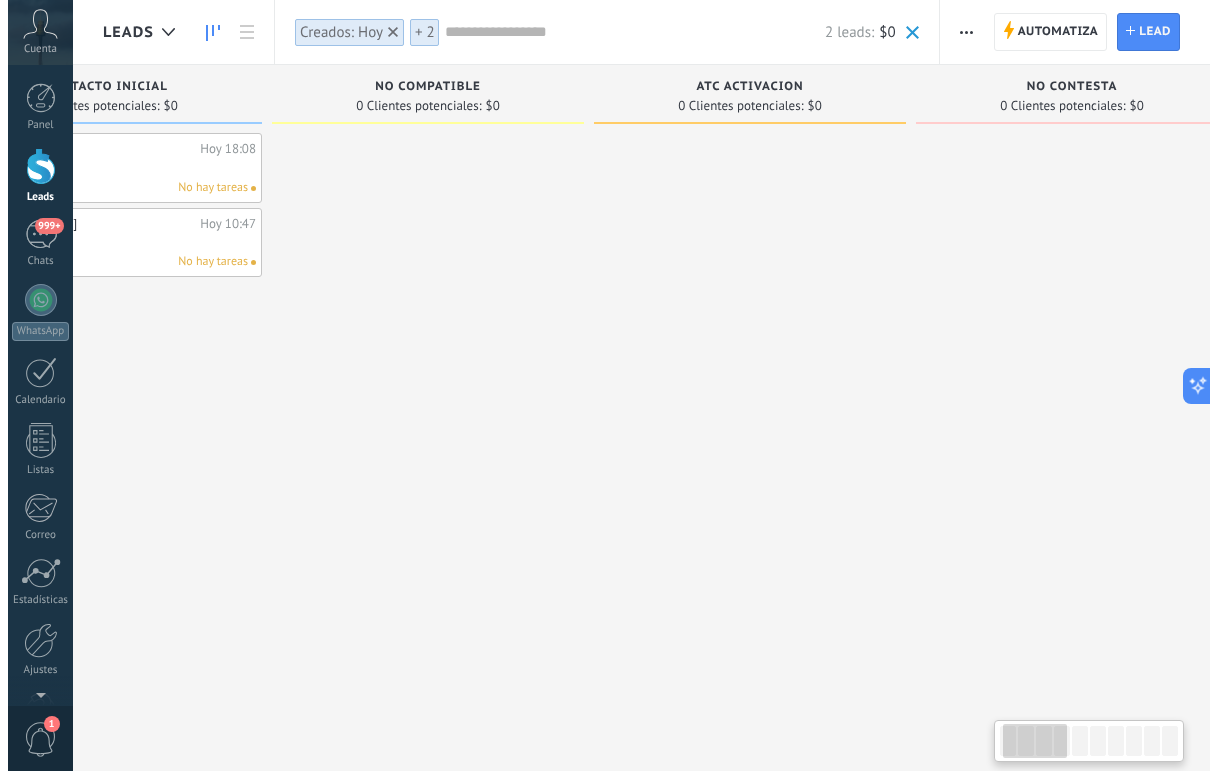 scroll, scrollTop: 0, scrollLeft: 0, axis: both 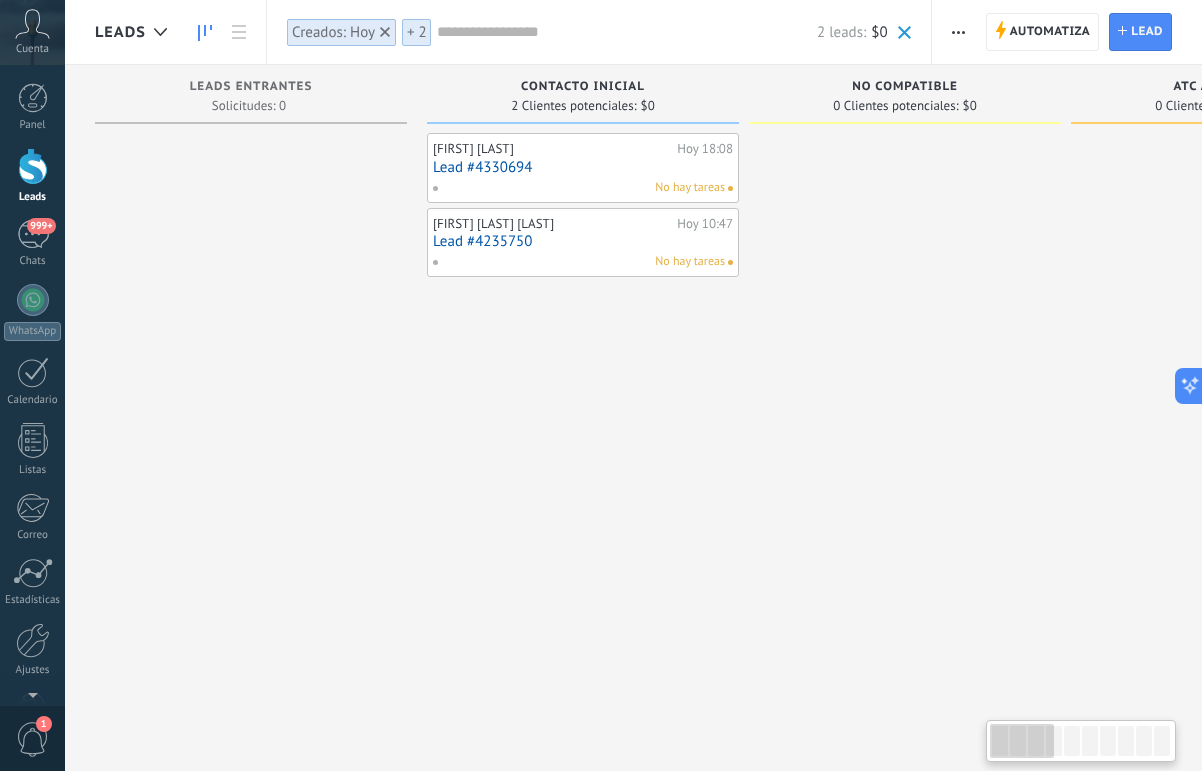 click on "Lead #4330694" at bounding box center [583, 167] 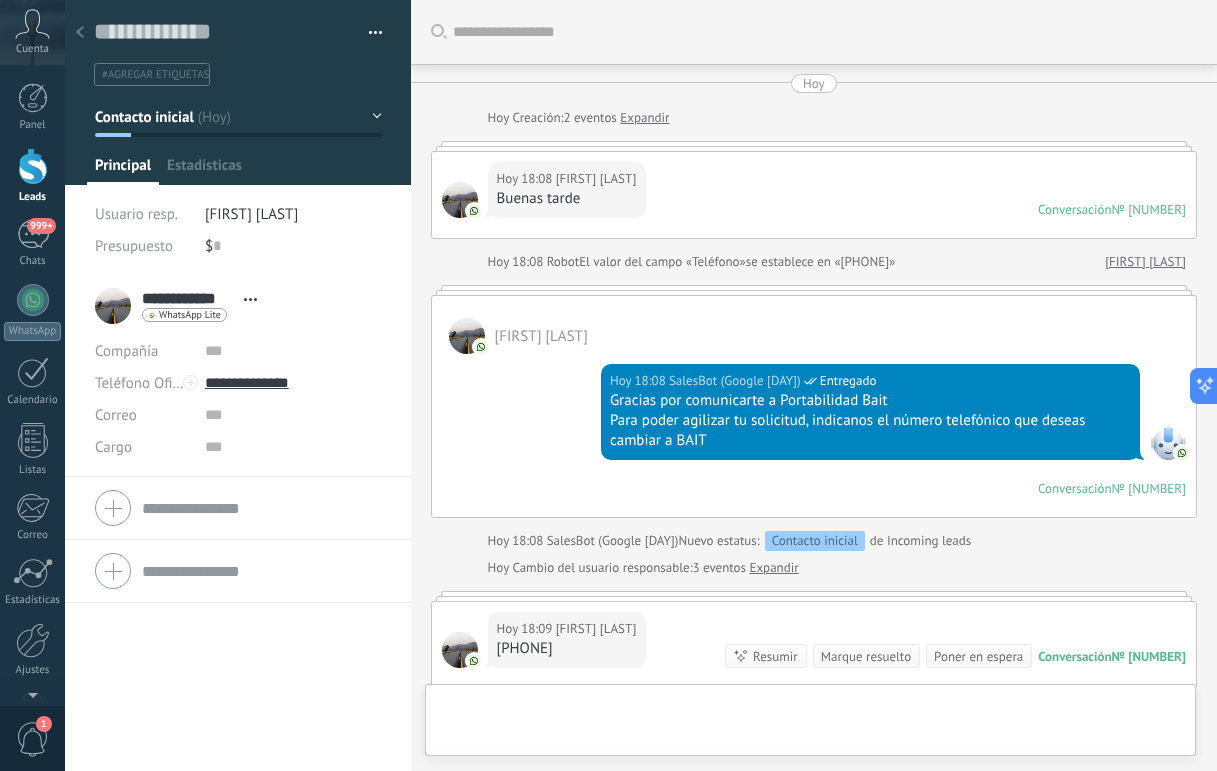scroll, scrollTop: 30, scrollLeft: 0, axis: vertical 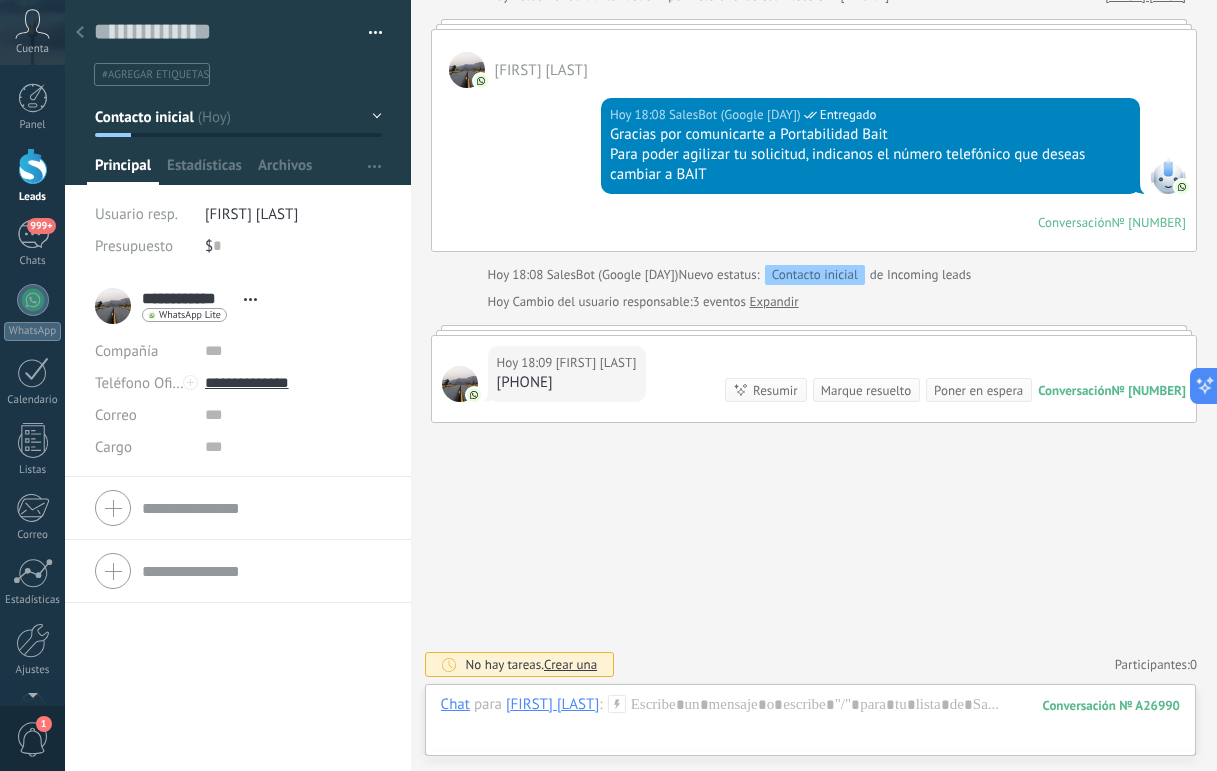 click at bounding box center (80, 33) 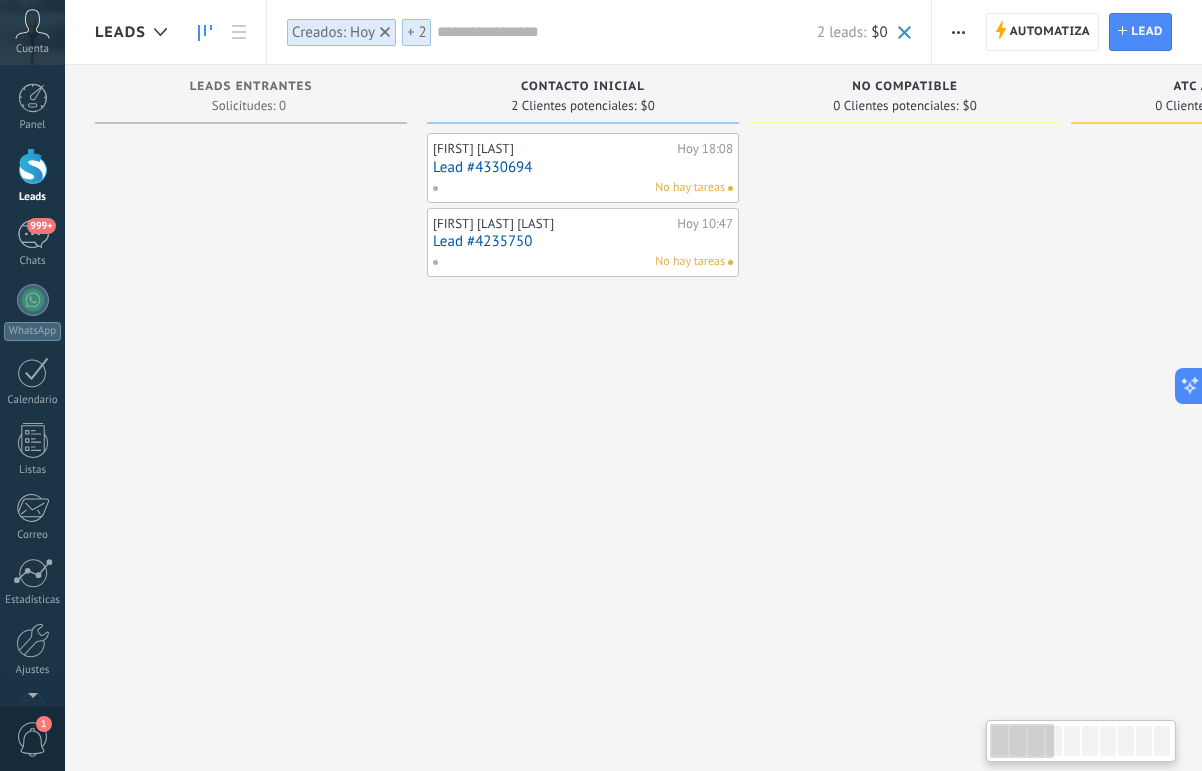 type on "**********" 